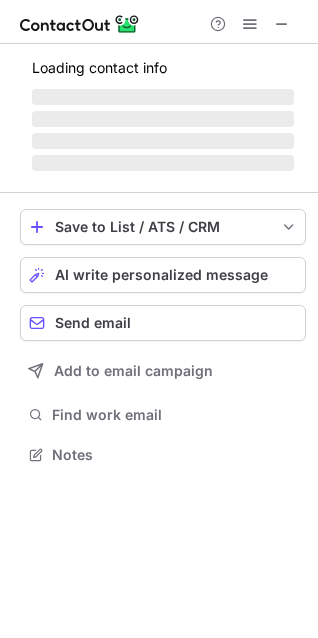 scroll, scrollTop: 0, scrollLeft: 0, axis: both 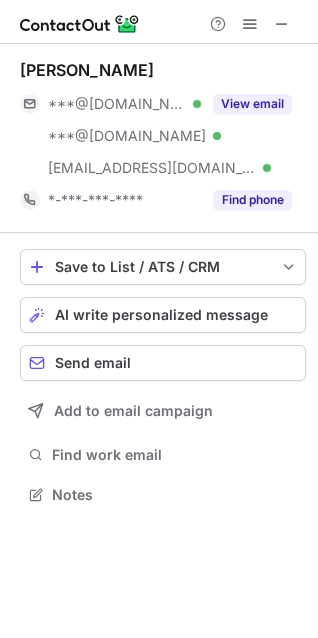 drag, startPoint x: 167, startPoint y: 80, endPoint x: -27, endPoint y: 57, distance: 195.35864 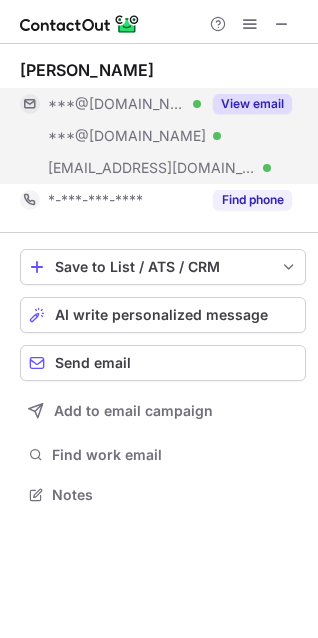 click on "View email" at bounding box center (252, 104) 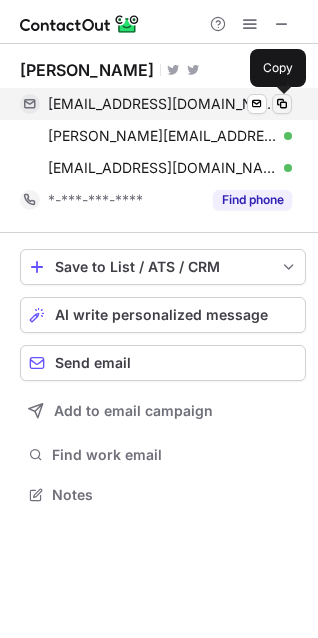 click at bounding box center [282, 104] 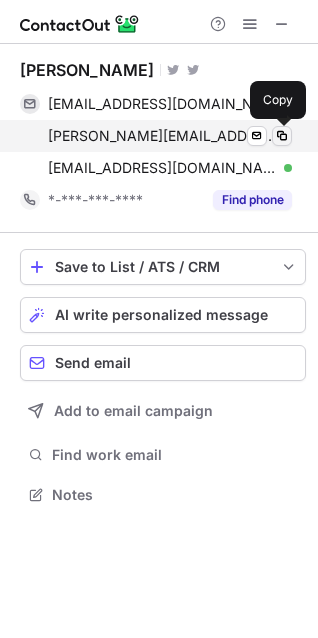 click at bounding box center (282, 136) 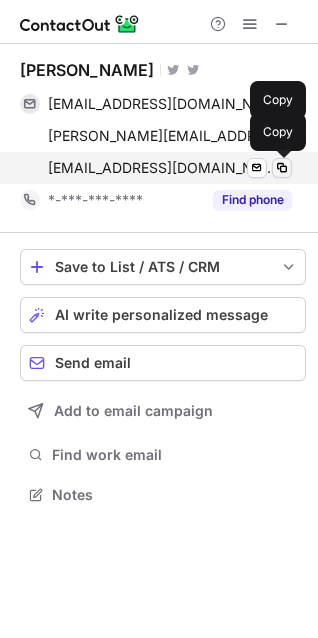 click at bounding box center (282, 168) 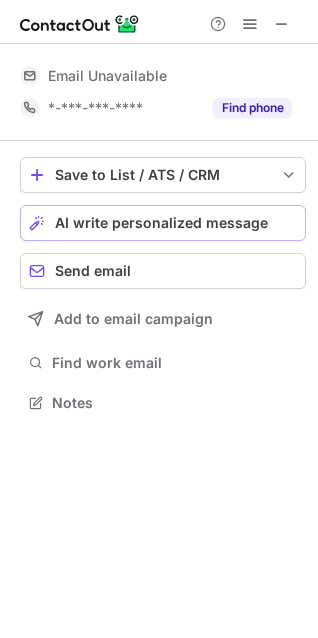 scroll, scrollTop: 389, scrollLeft: 318, axis: both 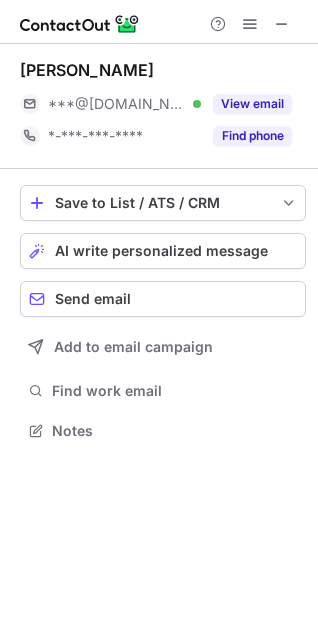 drag, startPoint x: 167, startPoint y: 72, endPoint x: 8, endPoint y: 75, distance: 159.0283 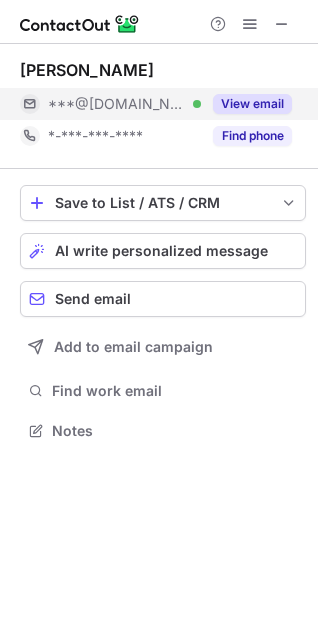 click on "View email" at bounding box center (252, 104) 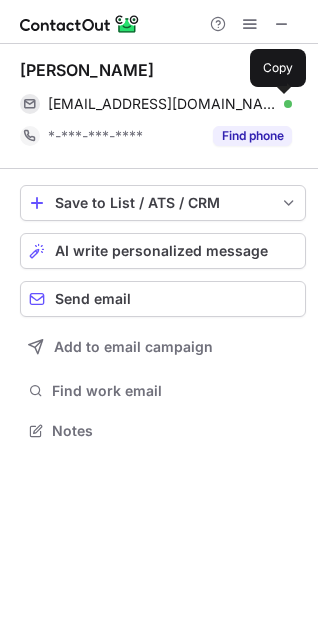 click at bounding box center [282, 104] 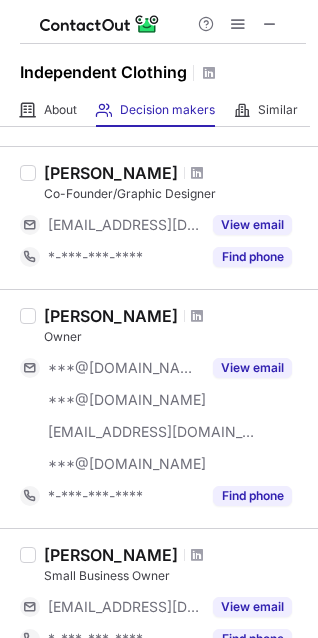 scroll, scrollTop: 300, scrollLeft: 0, axis: vertical 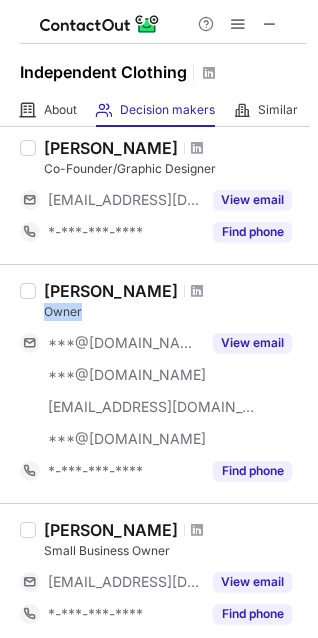 drag, startPoint x: 1, startPoint y: 302, endPoint x: 40, endPoint y: 312, distance: 40.261642 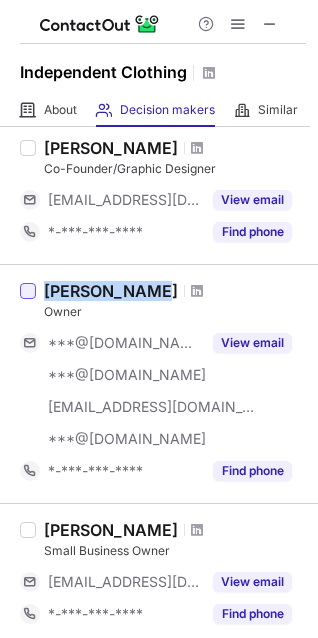 drag, startPoint x: 148, startPoint y: 294, endPoint x: 28, endPoint y: 293, distance: 120.004166 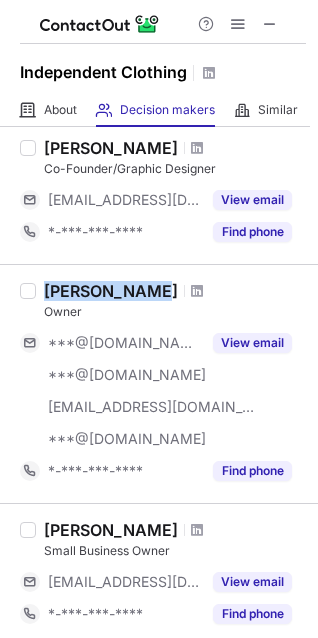 copy on "[PERSON_NAME]" 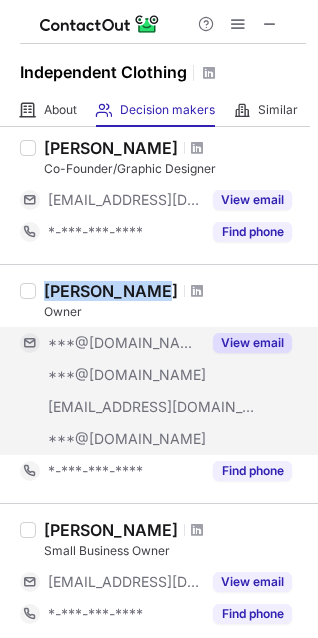 click on "View email" at bounding box center (252, 343) 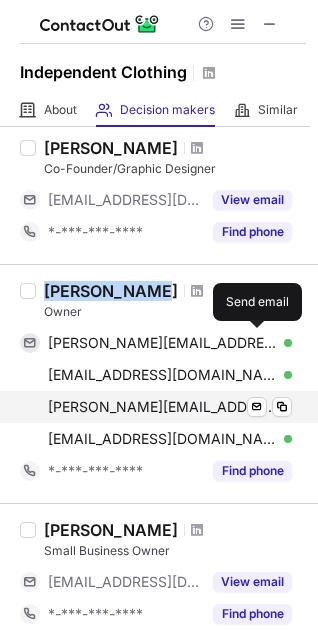 click at bounding box center (282, 343) 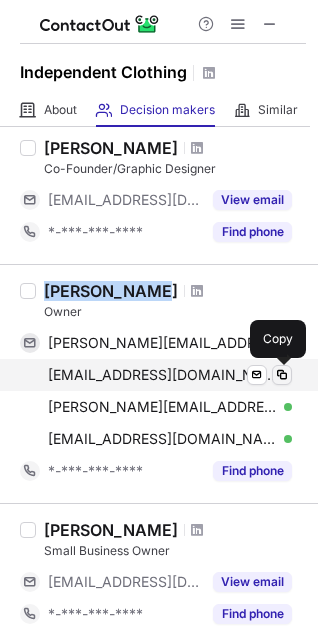 click at bounding box center [282, 375] 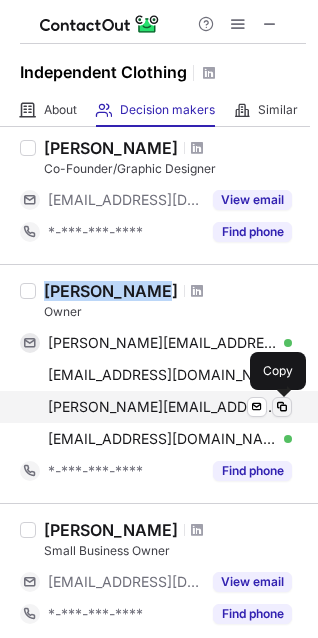 click at bounding box center [282, 407] 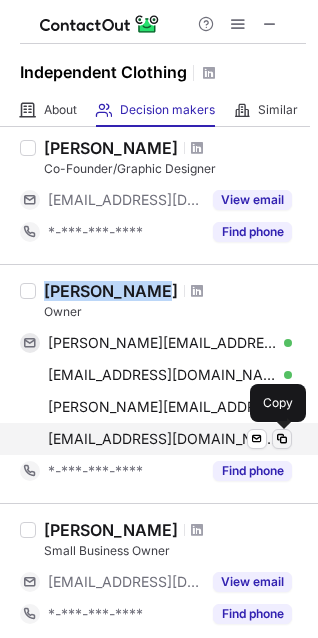 click at bounding box center (282, 439) 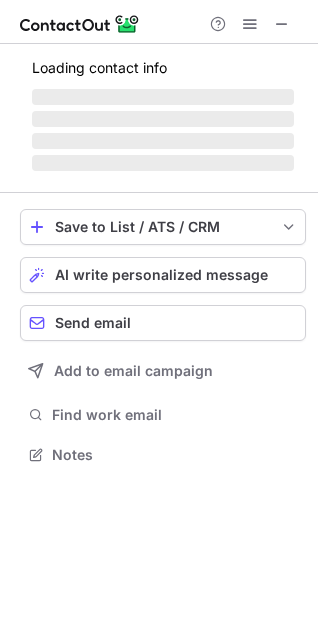 scroll, scrollTop: 10, scrollLeft: 10, axis: both 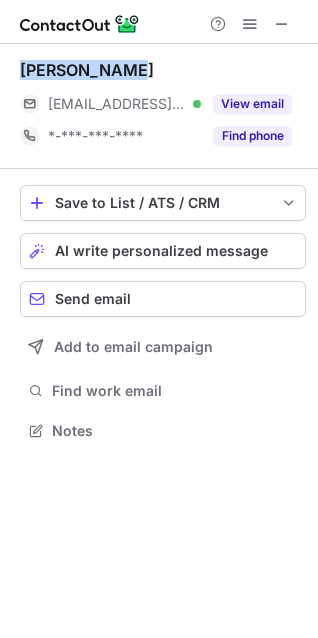 drag, startPoint x: 139, startPoint y: 65, endPoint x: 10, endPoint y: 63, distance: 129.0155 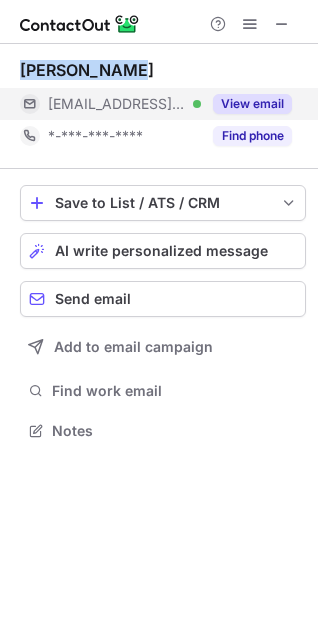 click on "View email" at bounding box center (252, 104) 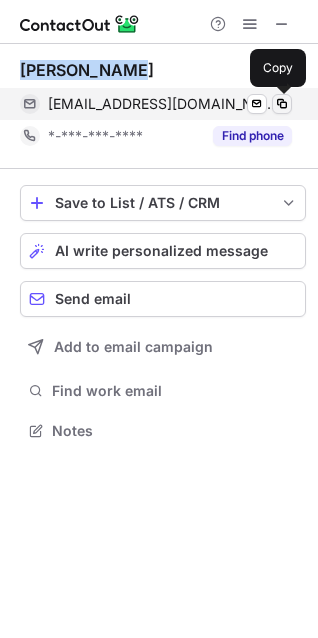 click at bounding box center (282, 104) 